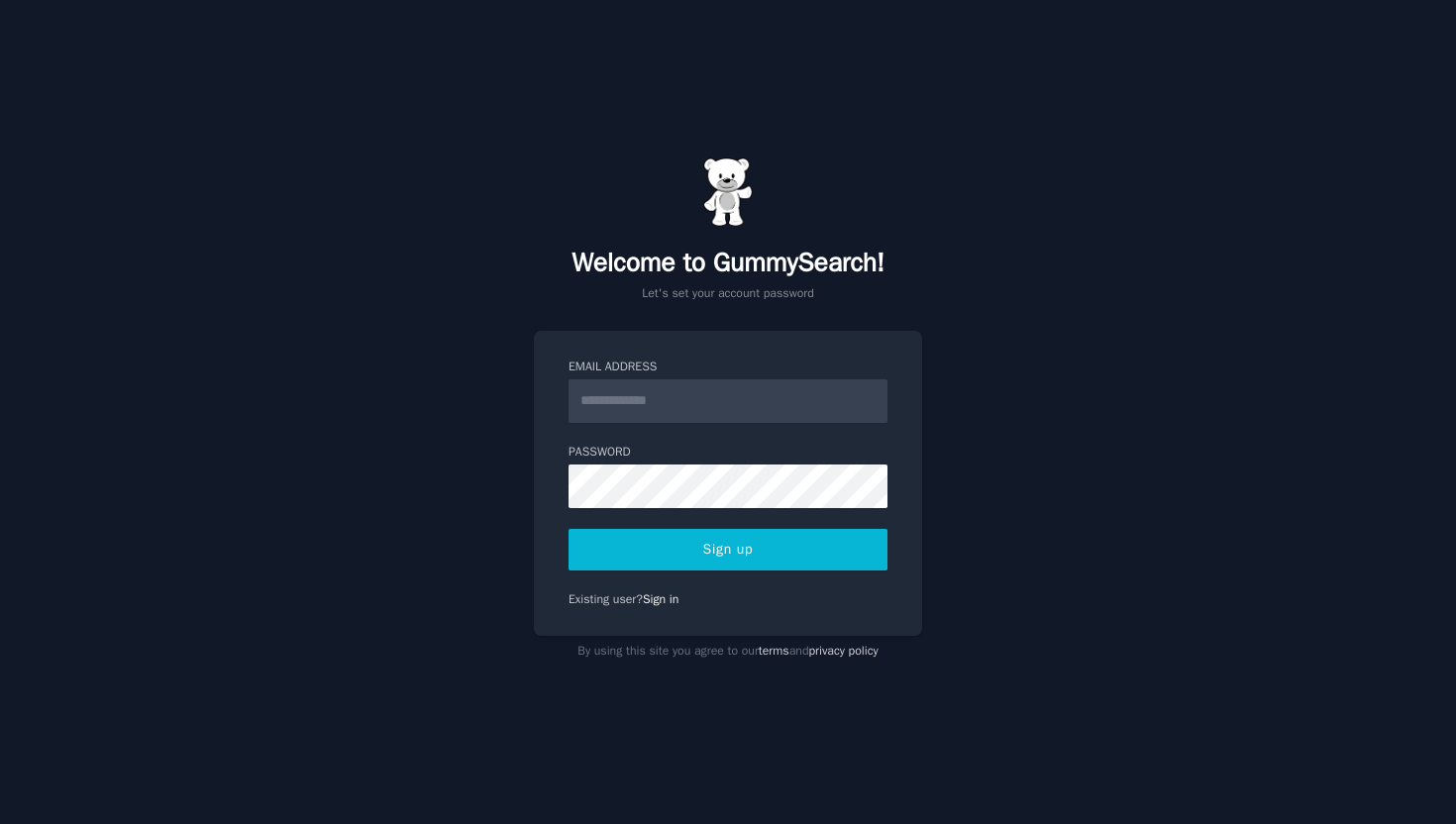 scroll, scrollTop: 0, scrollLeft: 0, axis: both 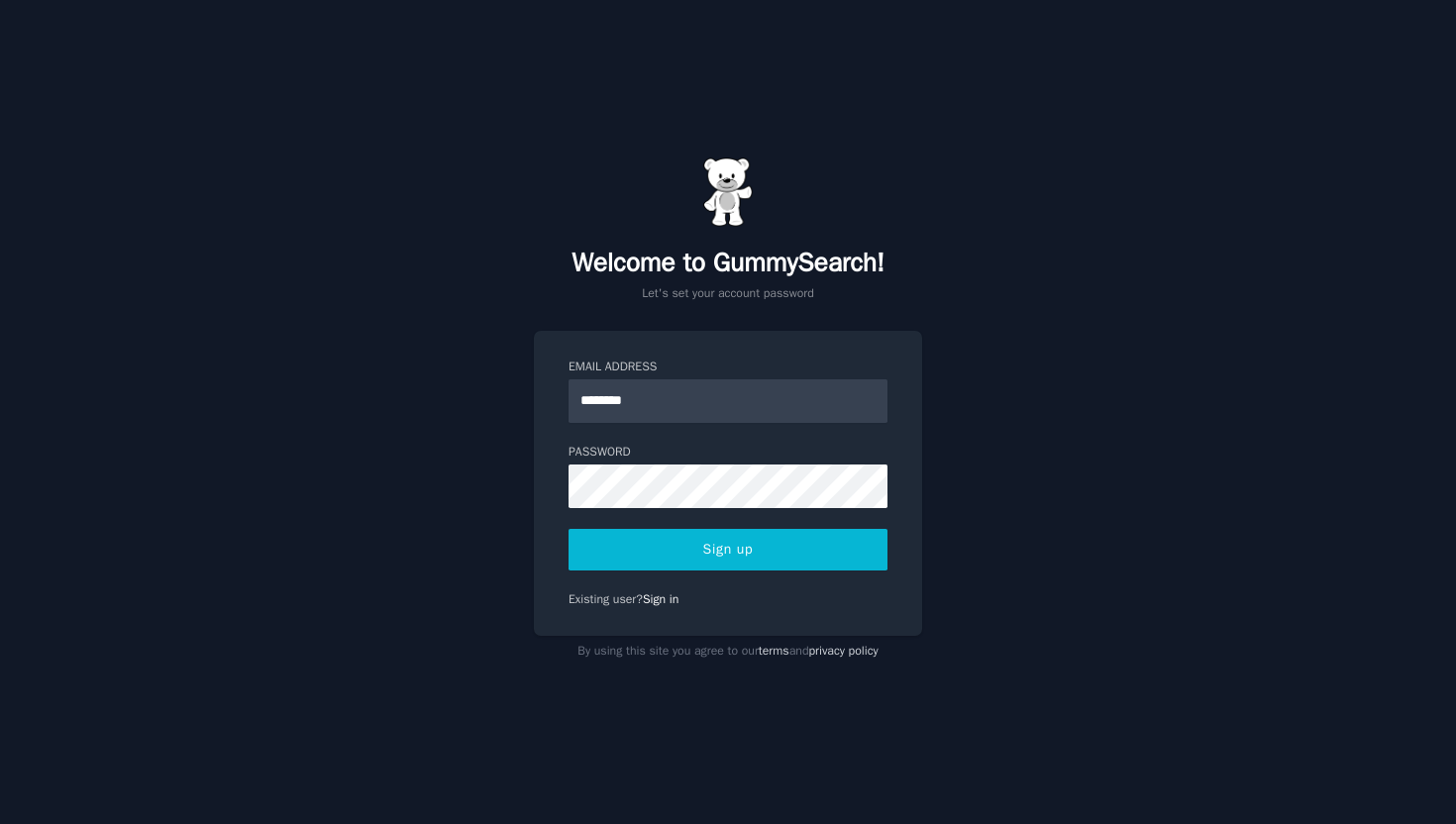 type on "**********" 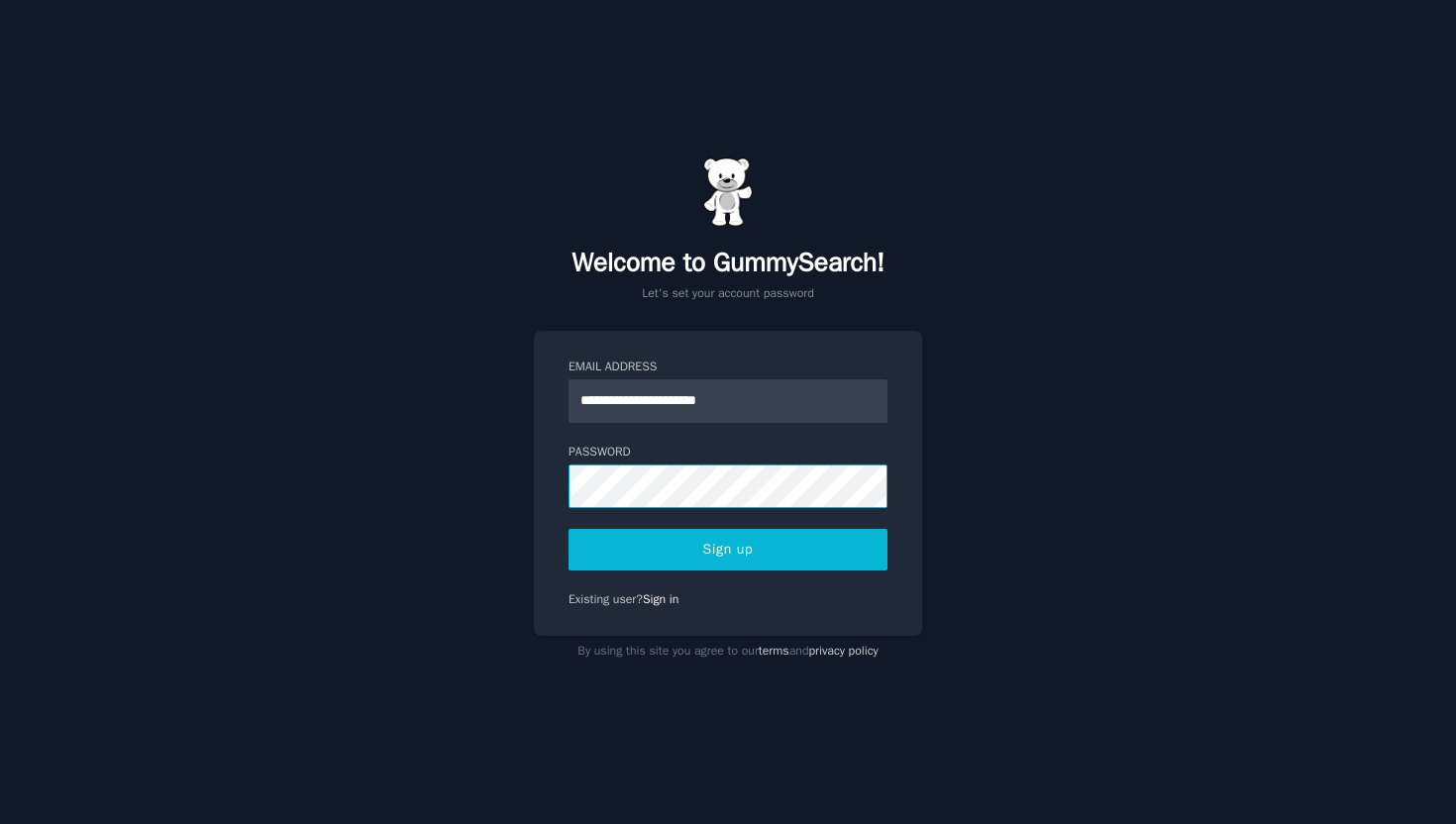 click on "Sign up" at bounding box center [728, 550] 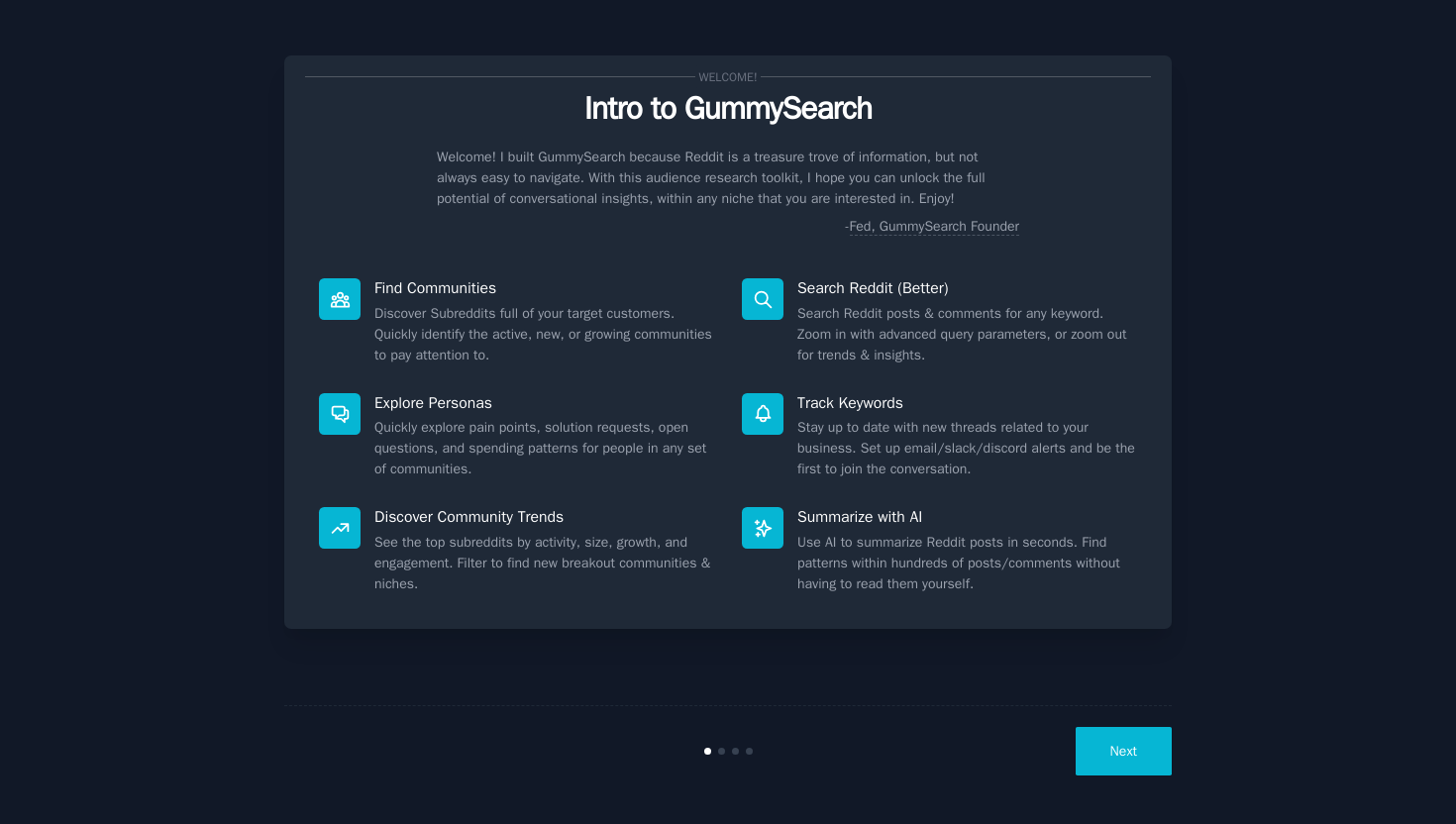 scroll, scrollTop: 0, scrollLeft: 0, axis: both 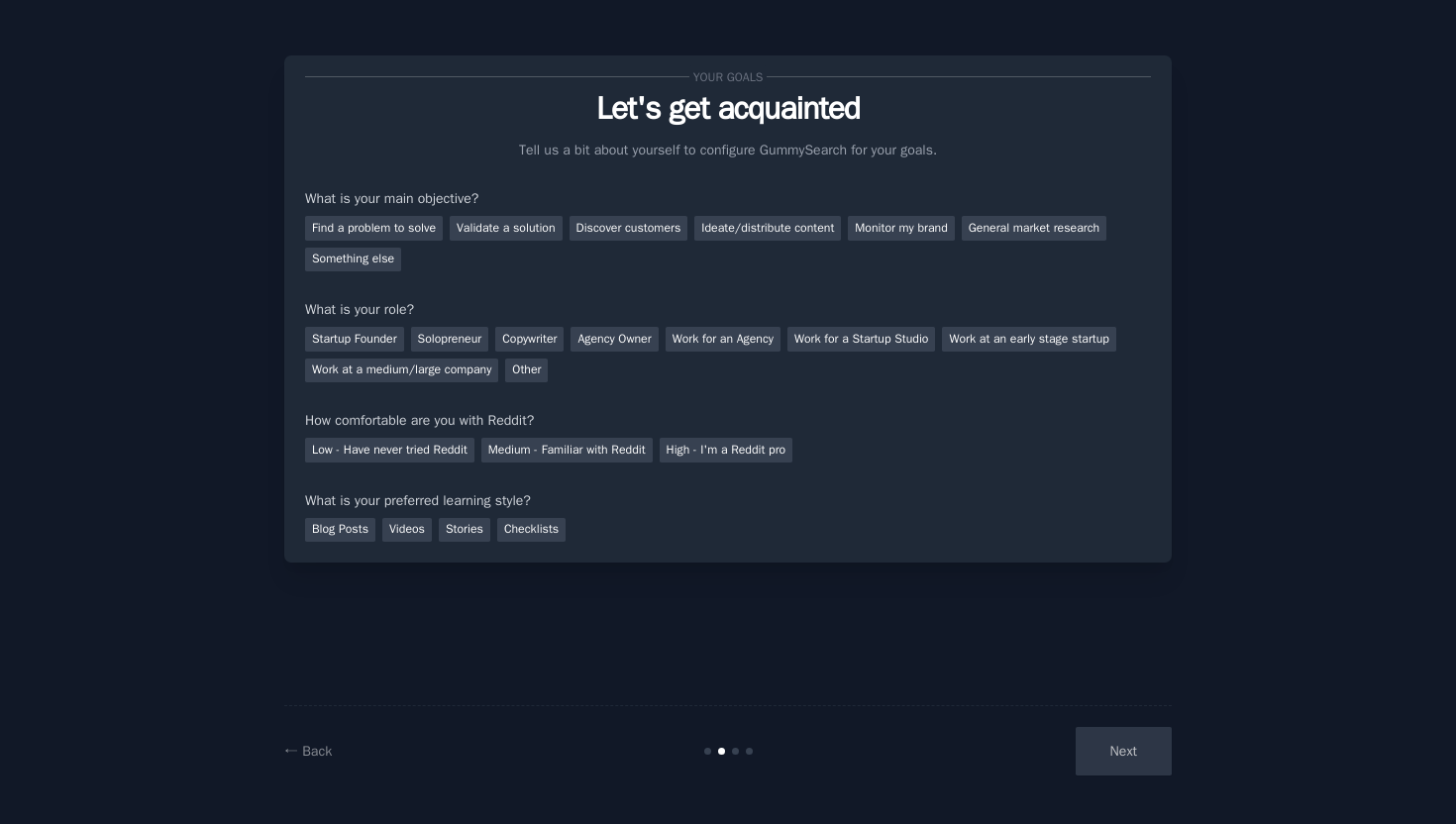 click on "Next" at bounding box center [1023, 751] 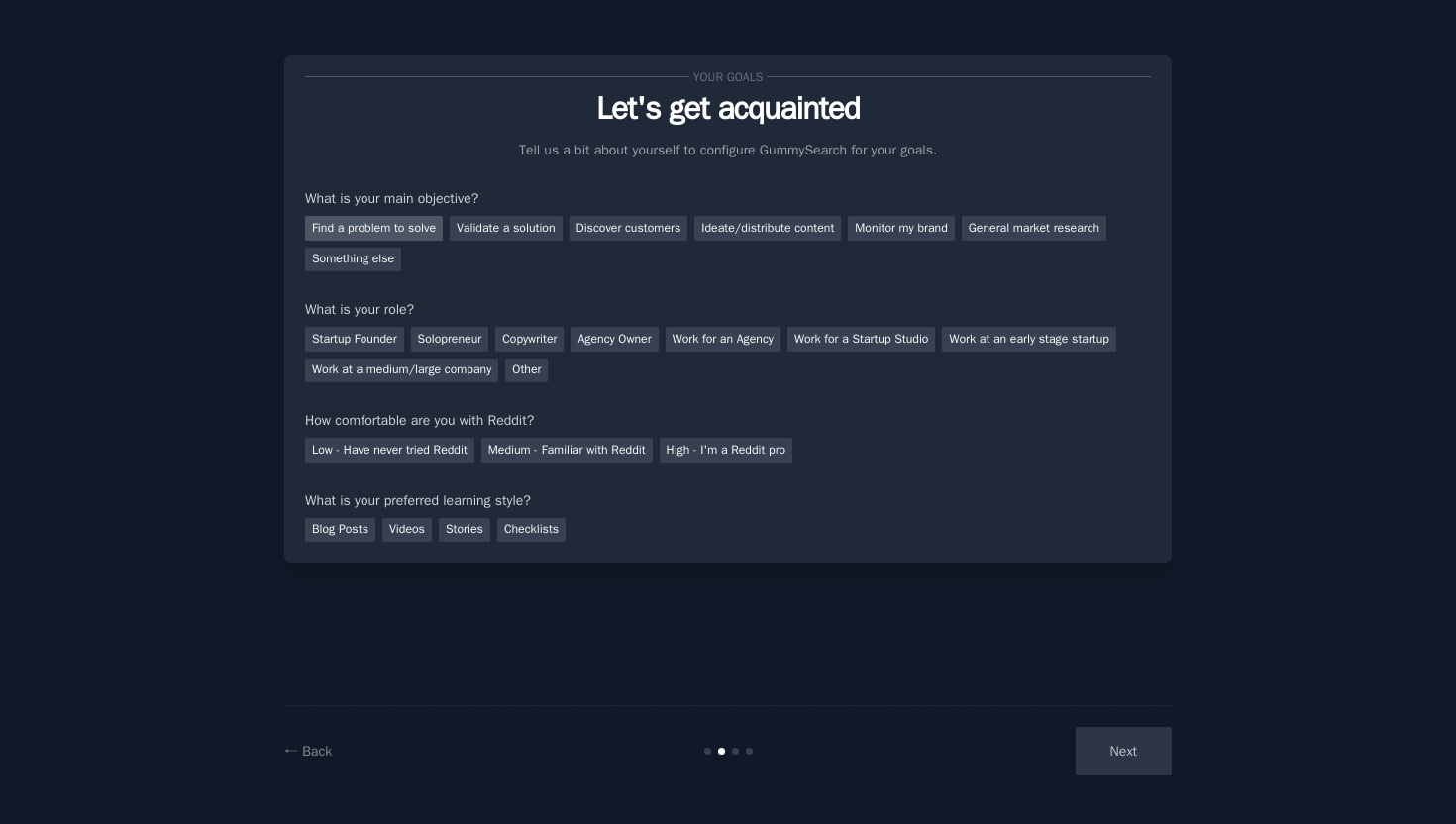click on "Find a problem to solve" at bounding box center [373, 228] 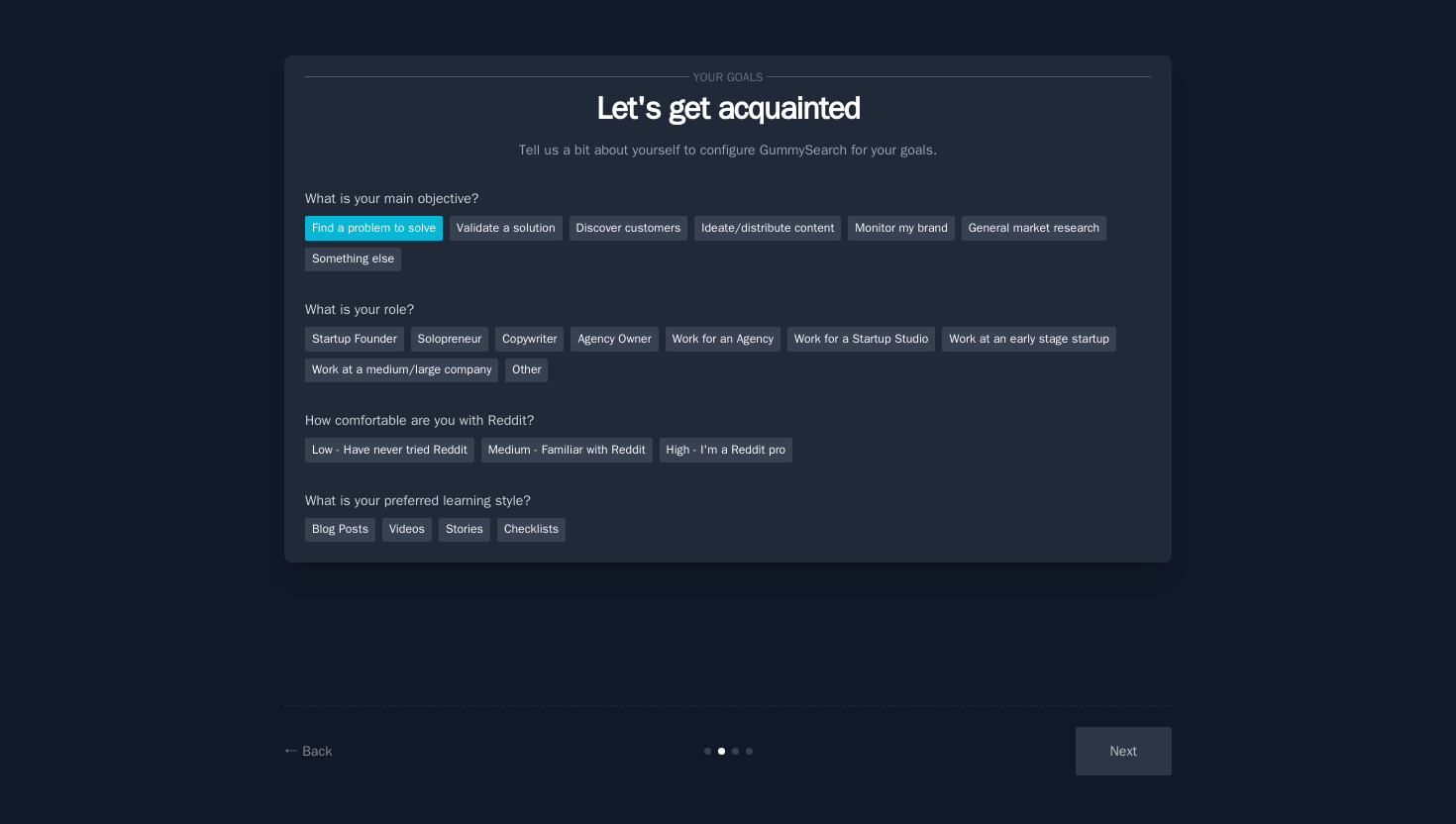 click on "Next" at bounding box center (1023, 751) 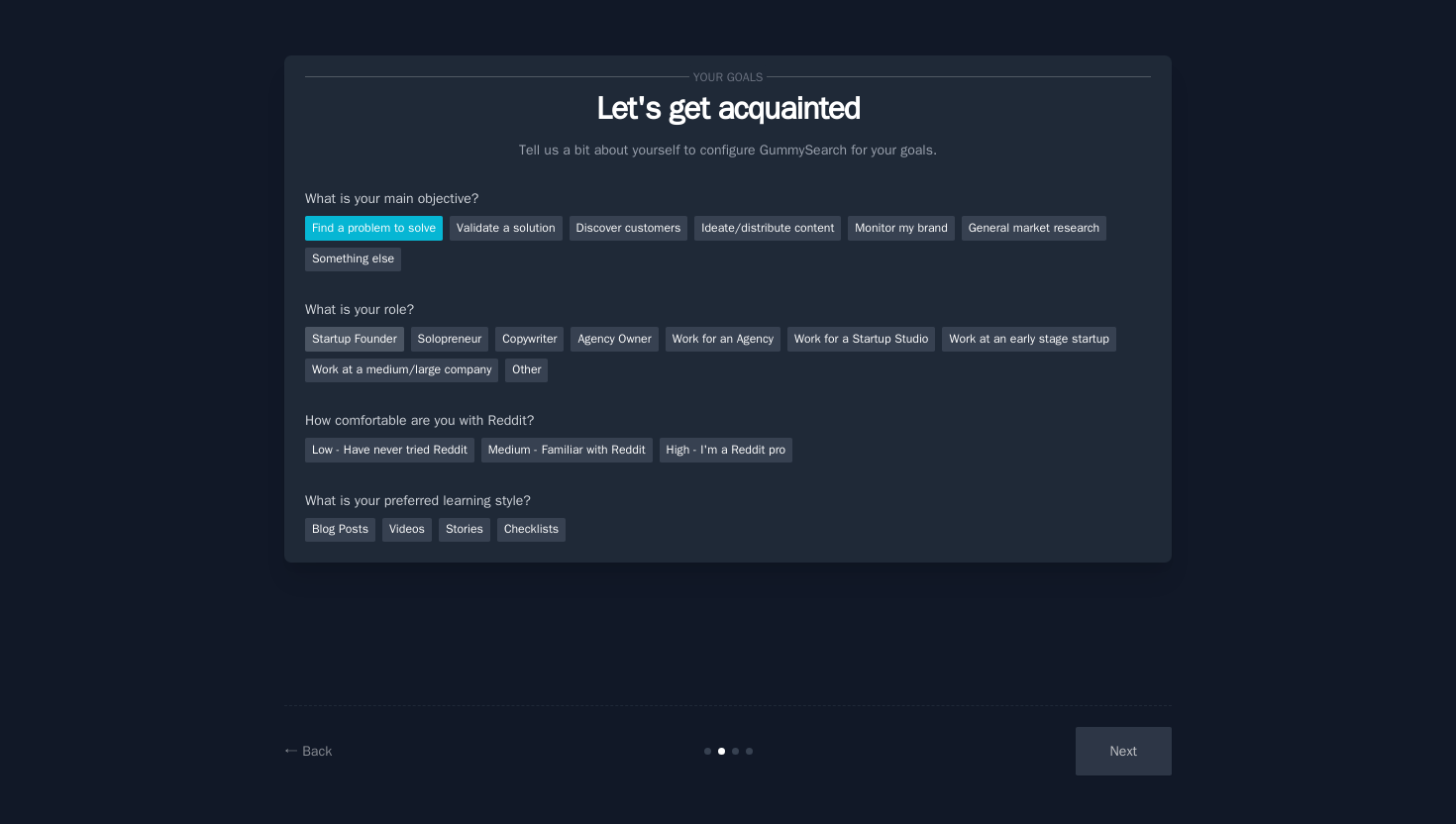 click on "Startup Founder" at bounding box center (355, 339) 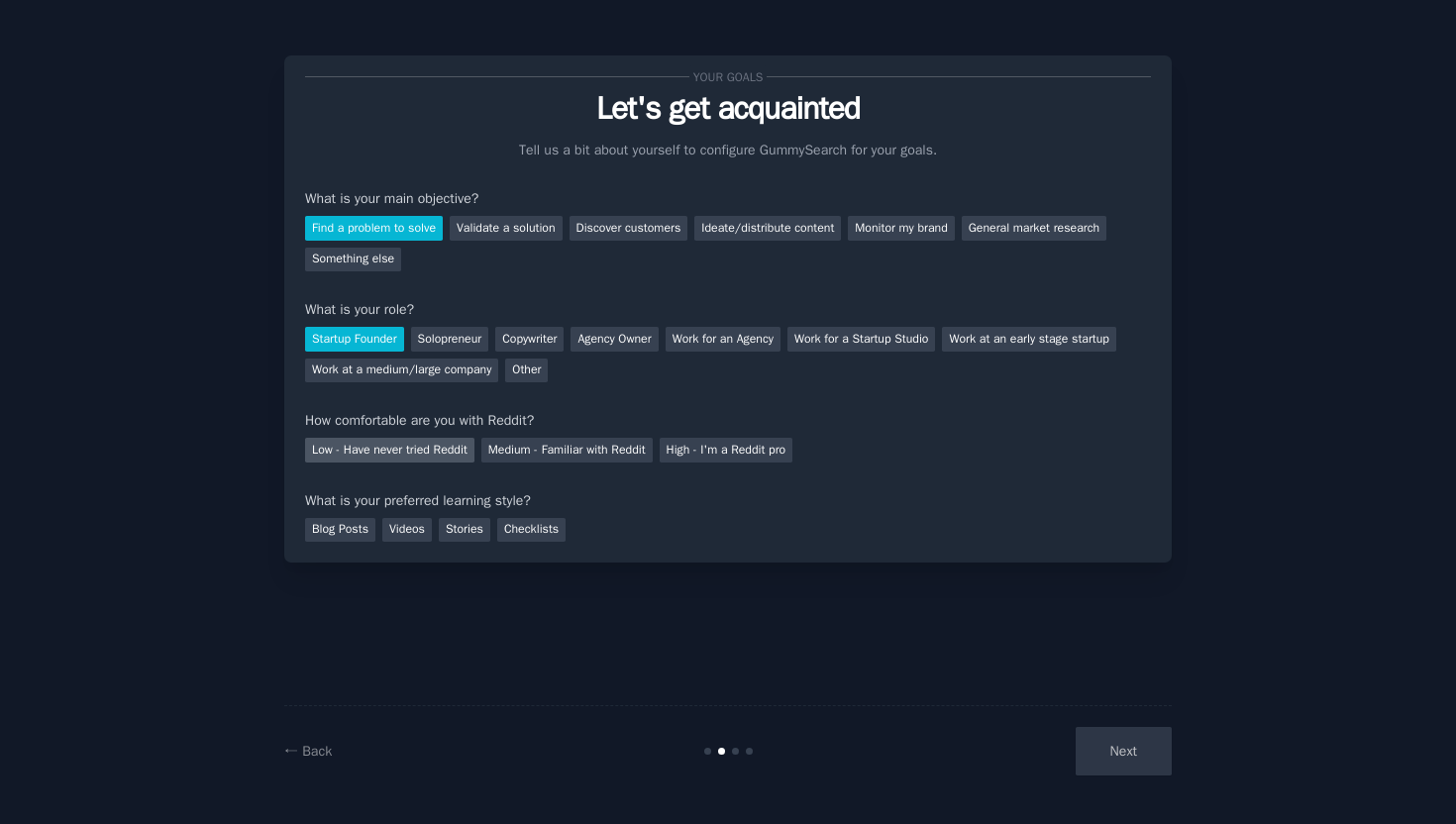 click on "Low - Have never tried Reddit" at bounding box center (389, 450) 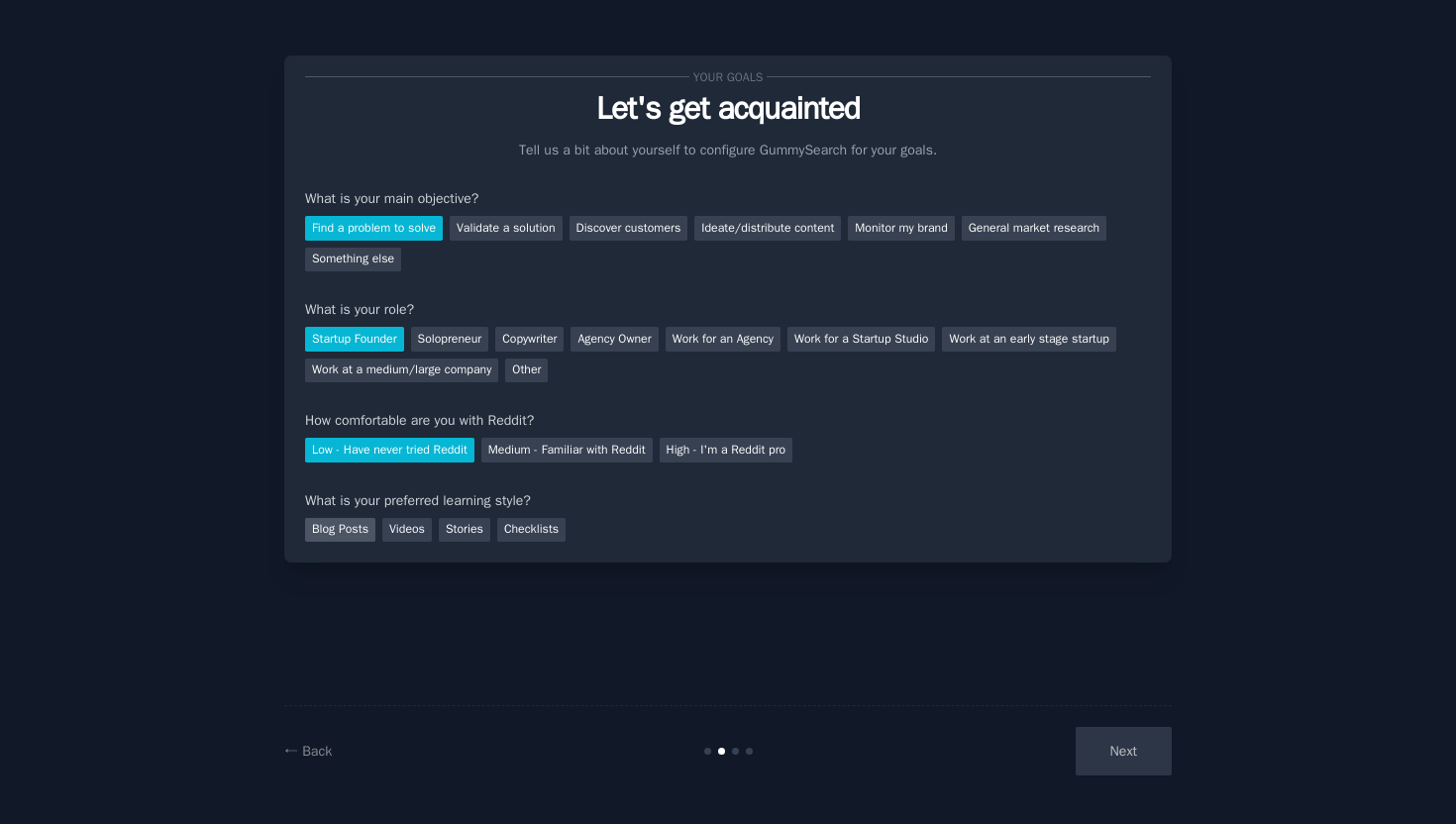 click on "Blog Posts" at bounding box center [340, 530] 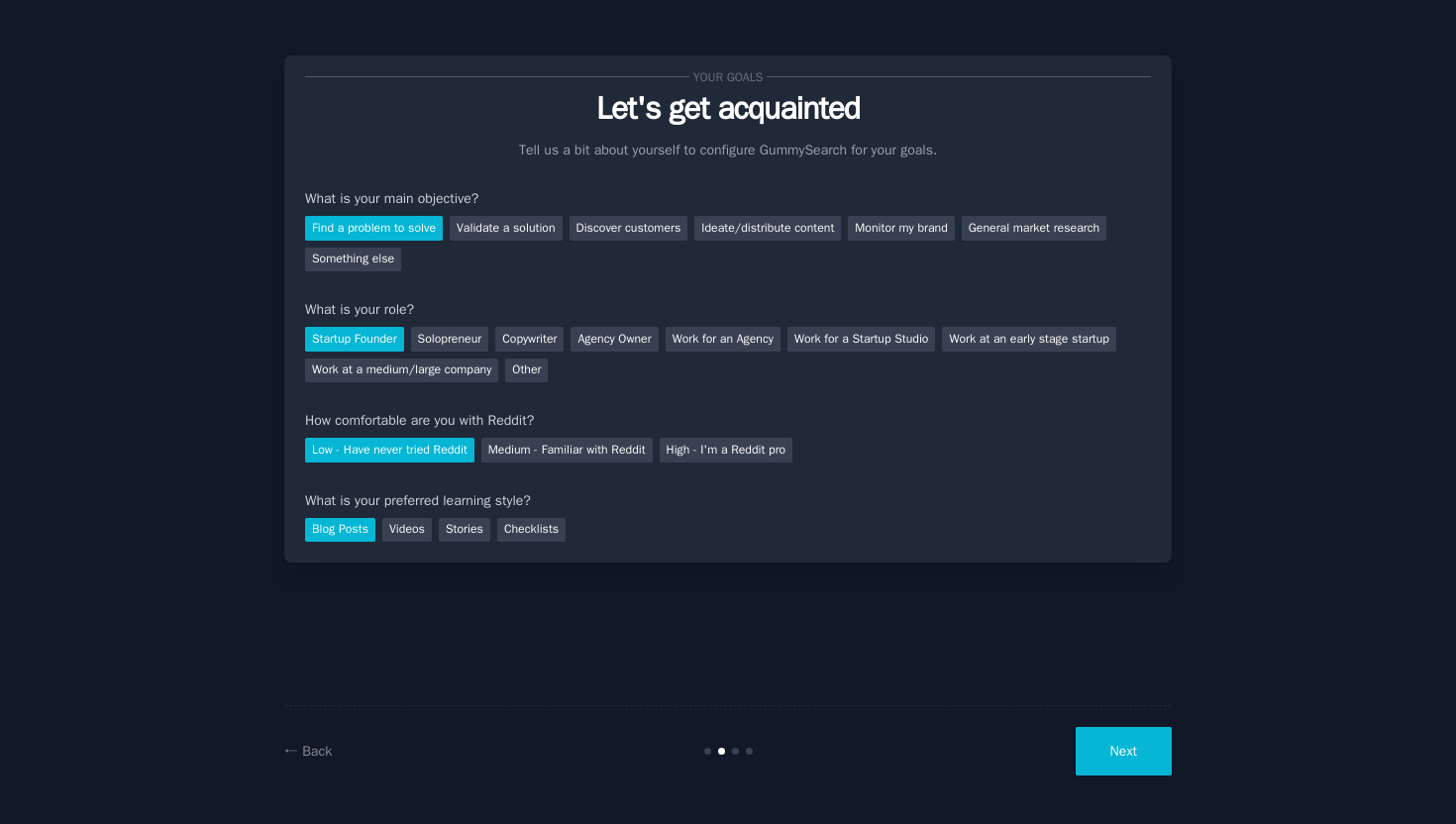 click on "Next" at bounding box center [1123, 751] 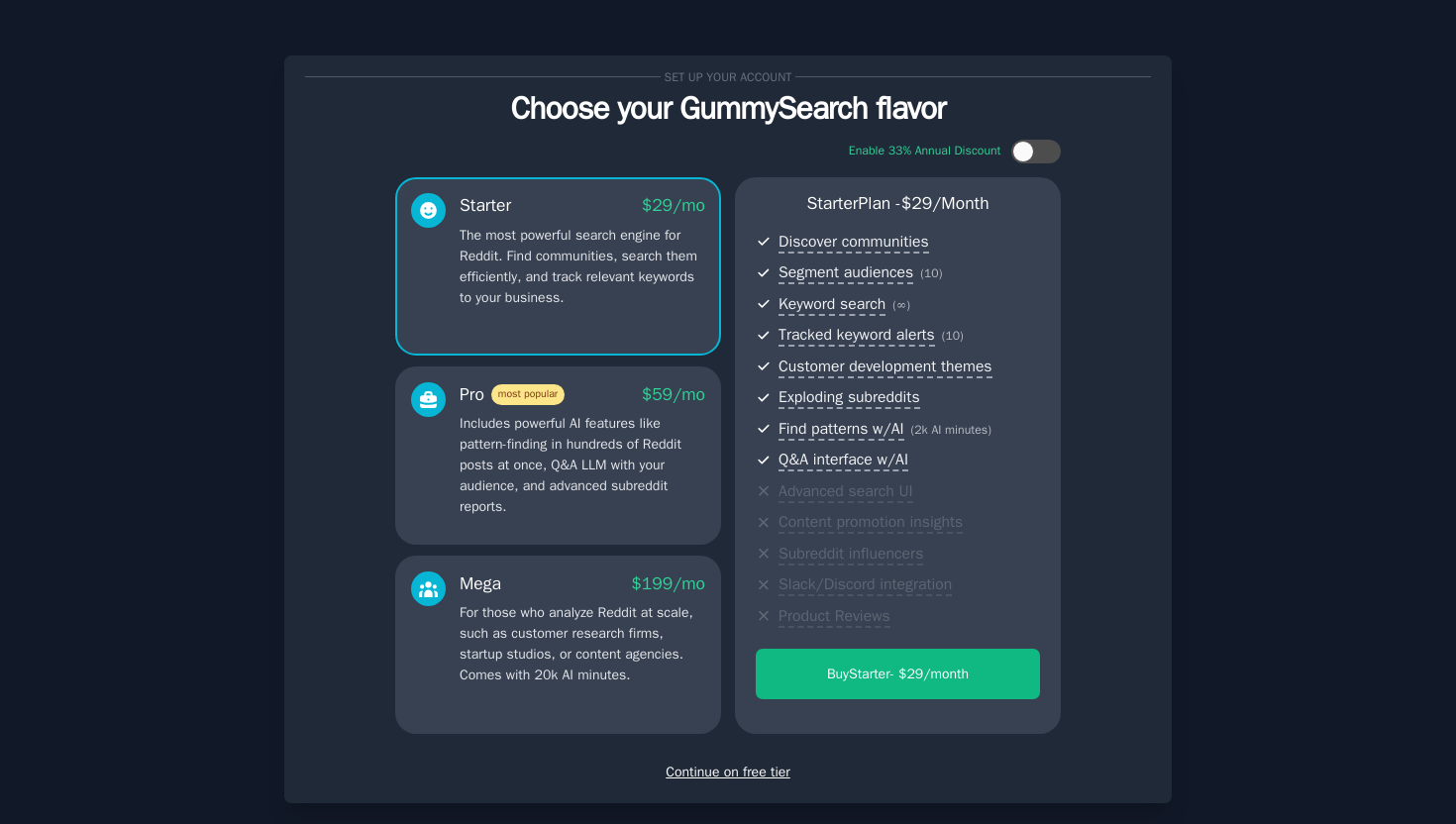 click on "Continue on free tier" at bounding box center (728, 772) 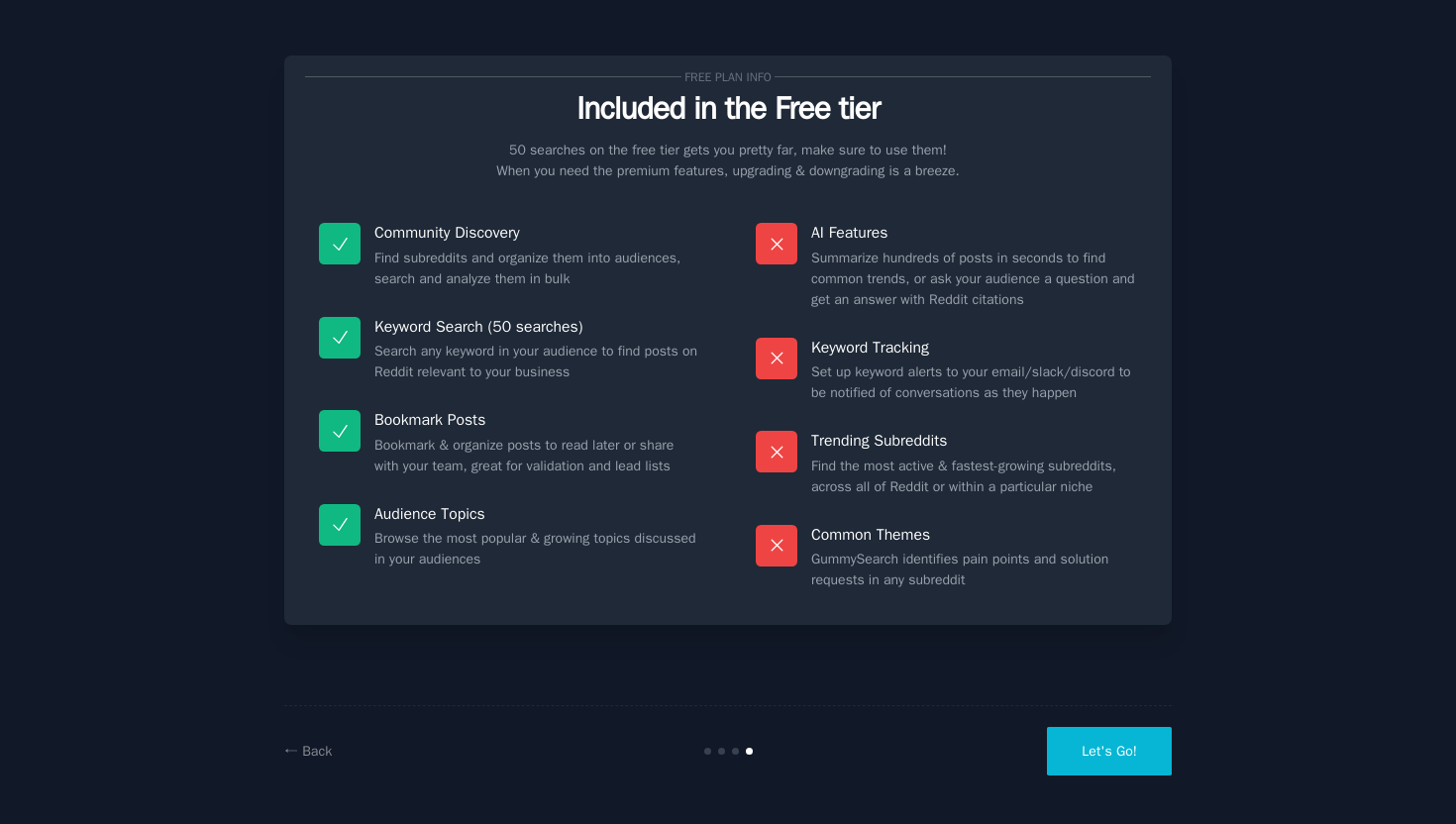 click on "Let's Go!" at bounding box center [1109, 751] 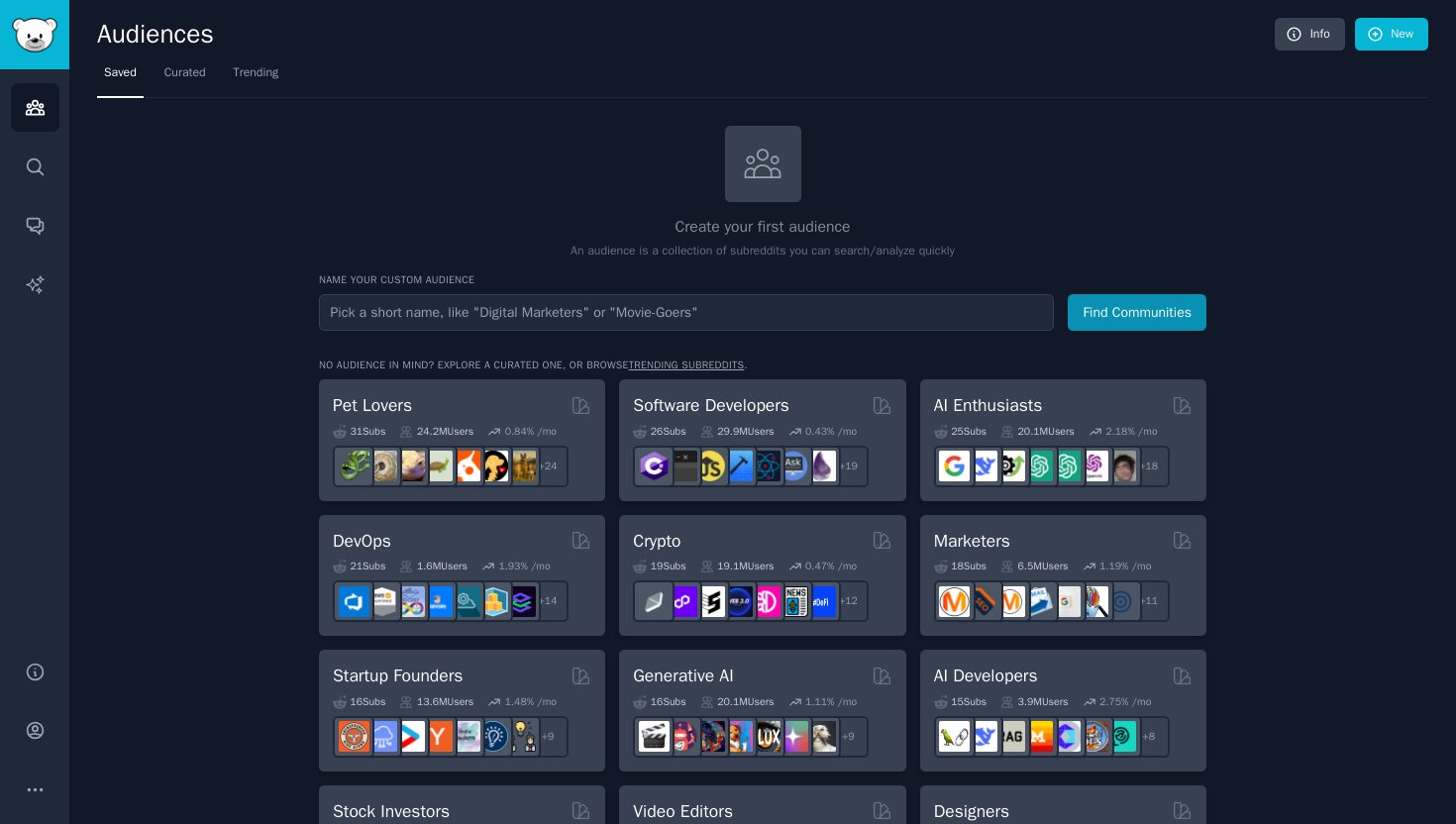 click at bounding box center (686, 312) 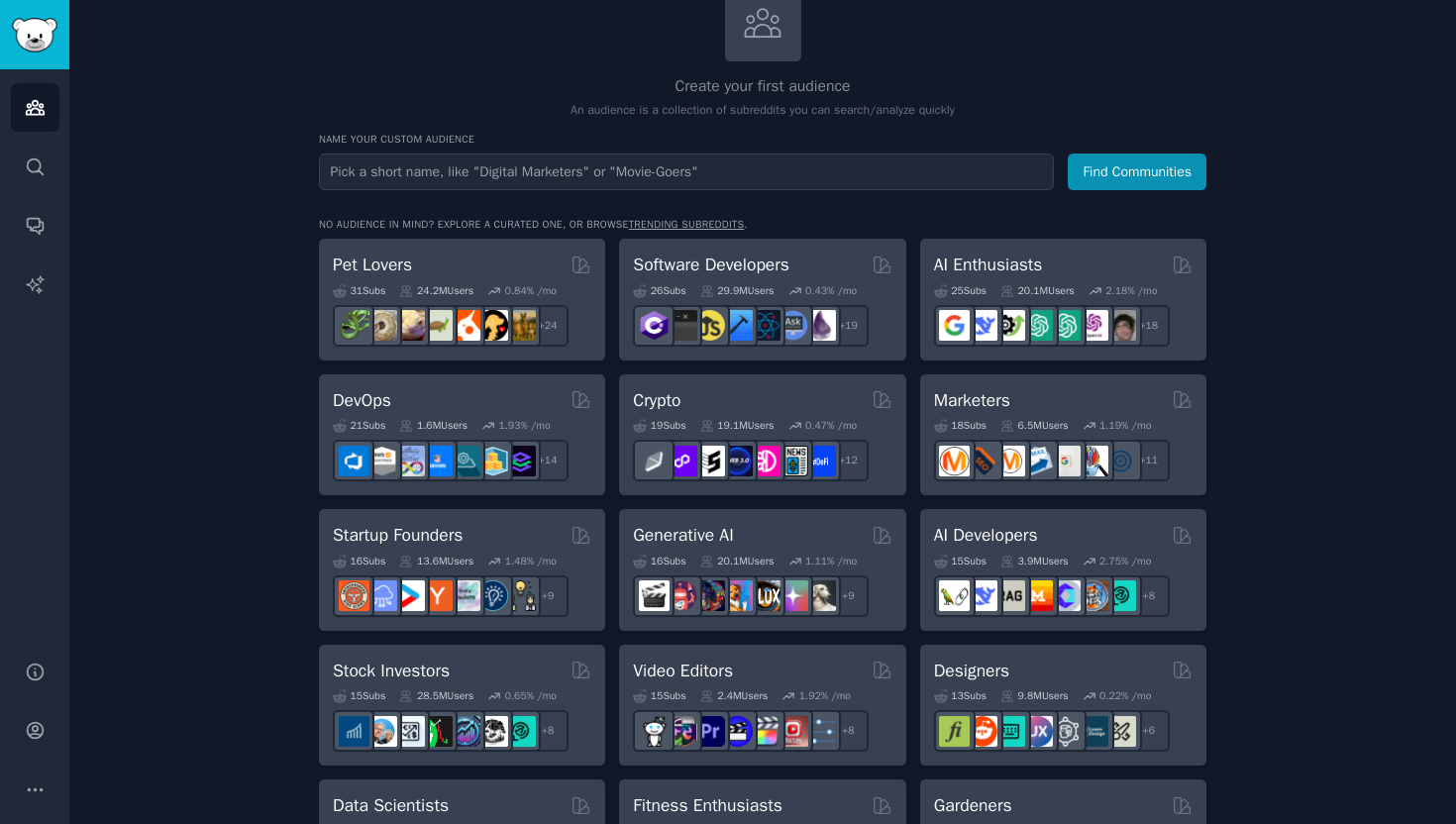 scroll, scrollTop: 145, scrollLeft: 0, axis: vertical 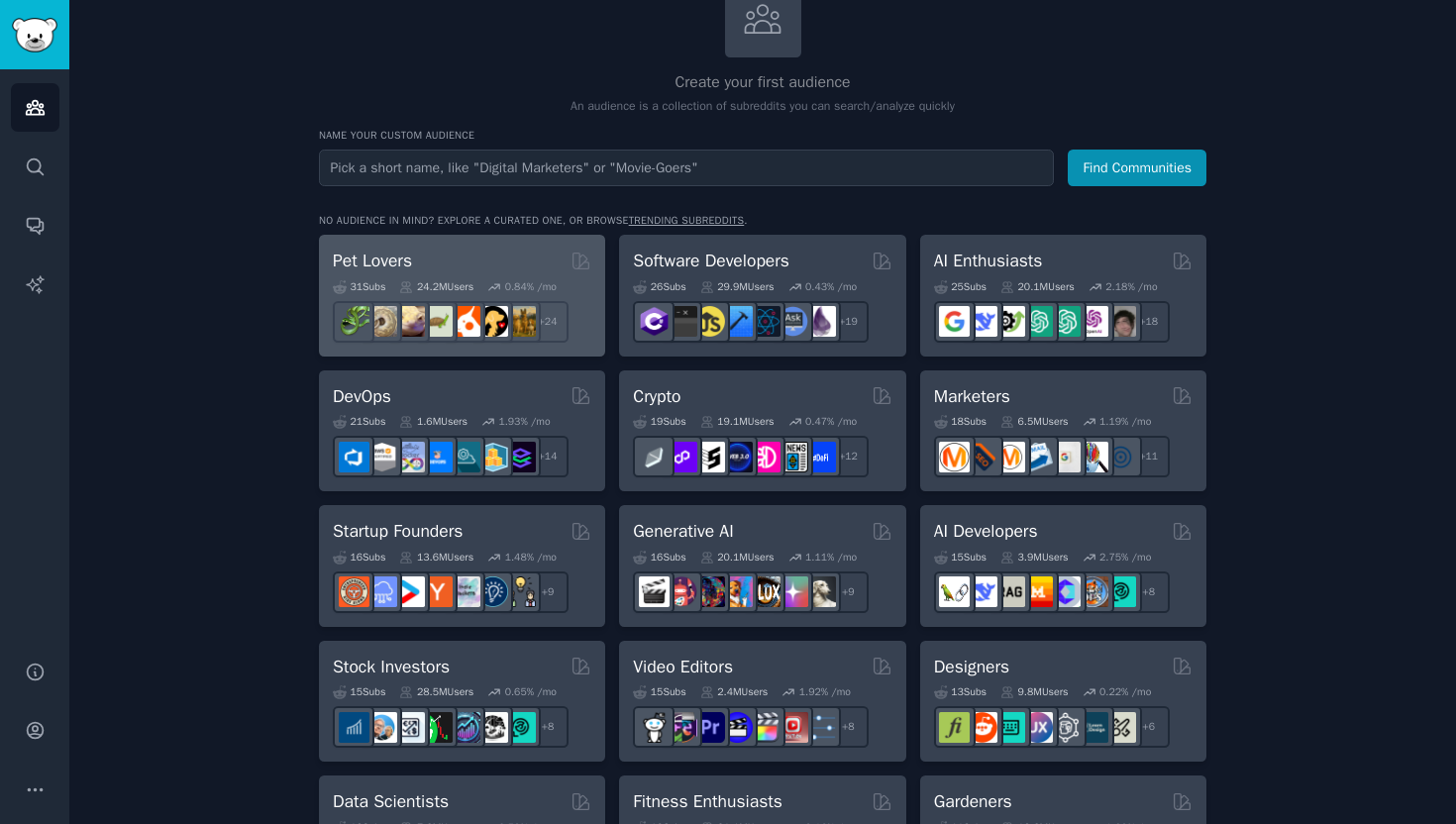 click on "Pet Lovers" at bounding box center (462, 260) 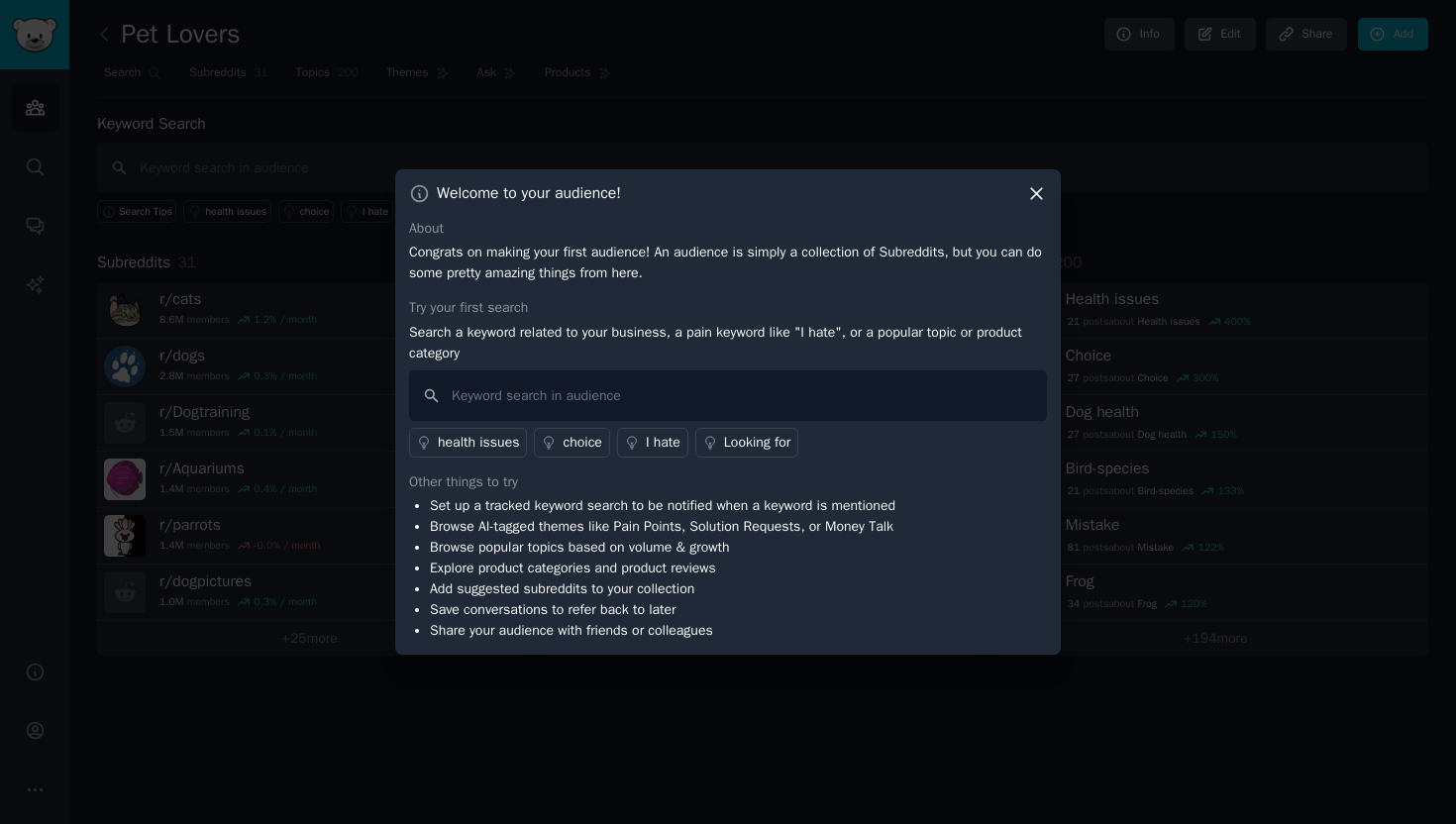 click 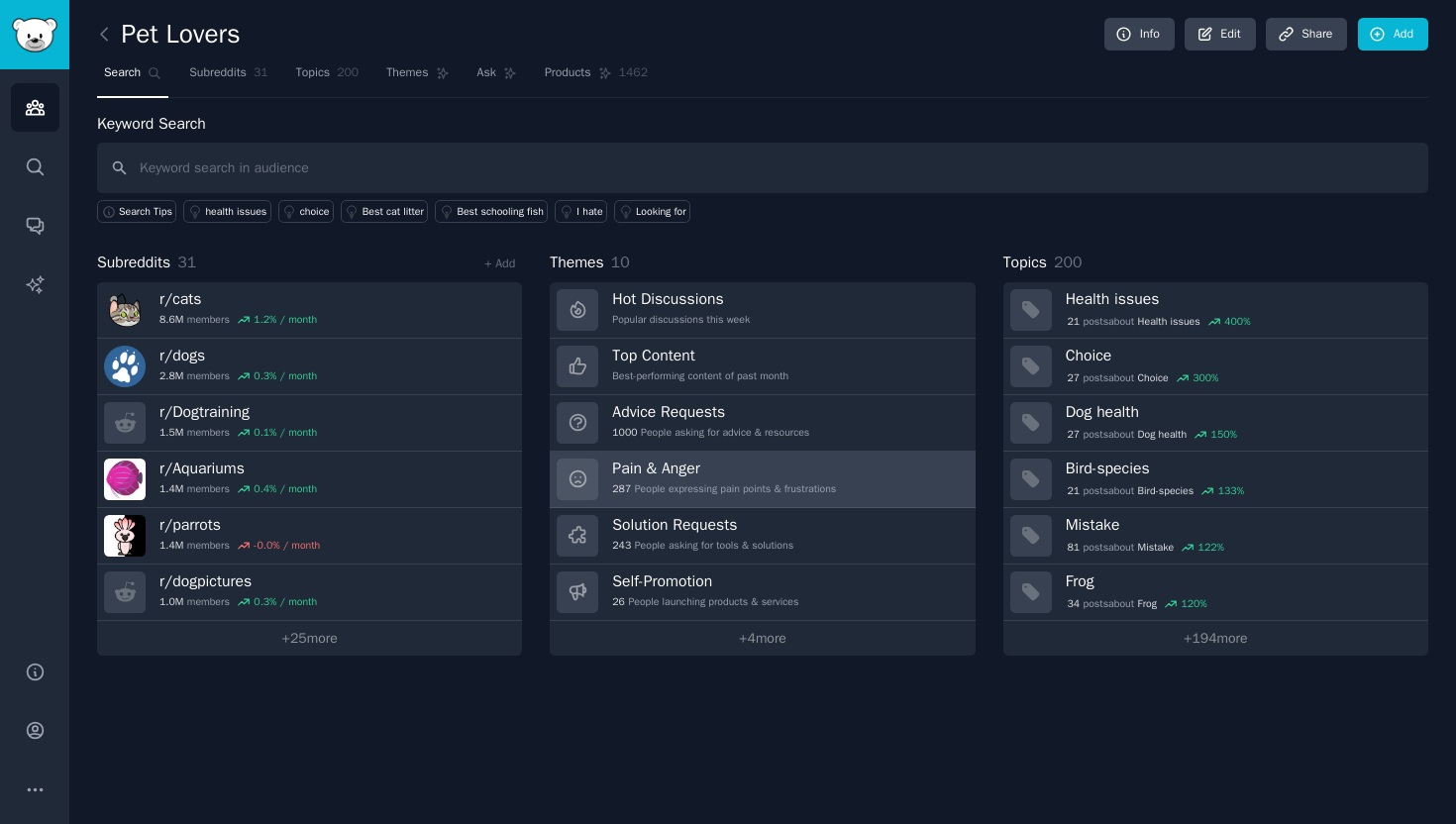 click on "Pain & Anger" at bounding box center (724, 468) 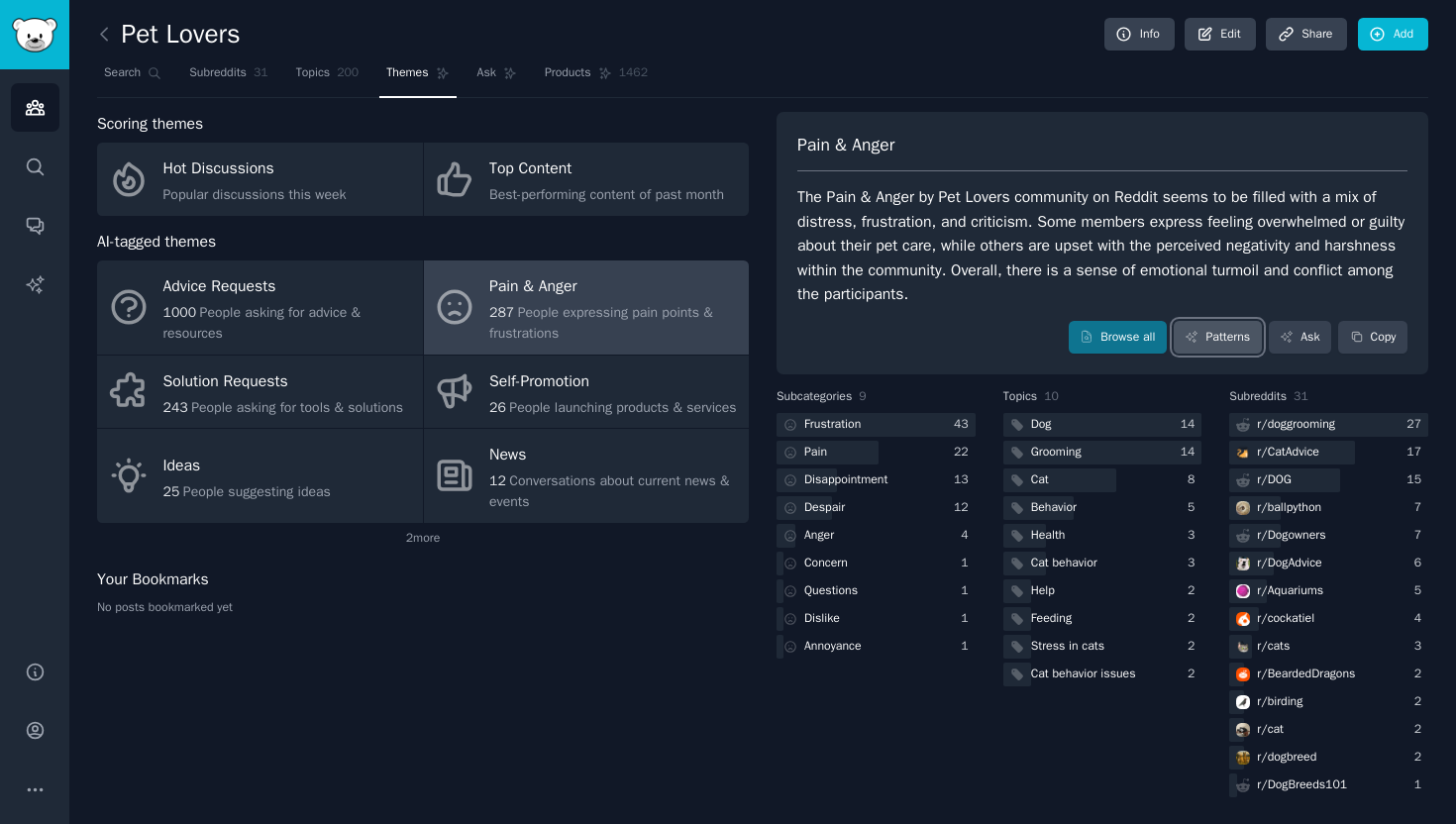 click on "Patterns" at bounding box center [1217, 338] 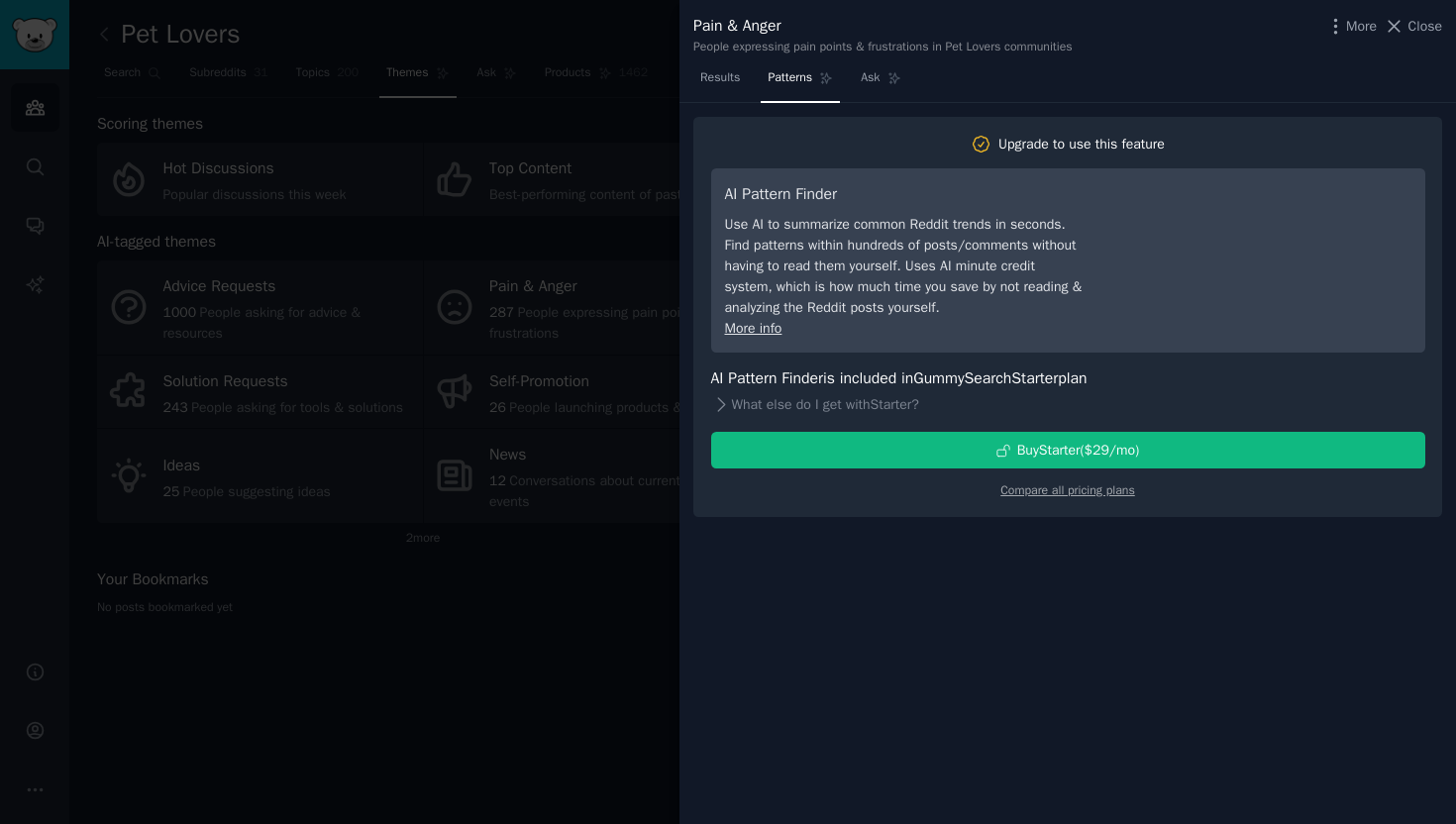 click at bounding box center [728, 412] 